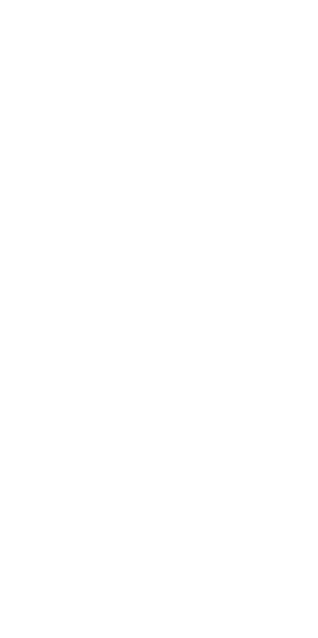 scroll, scrollTop: 0, scrollLeft: 0, axis: both 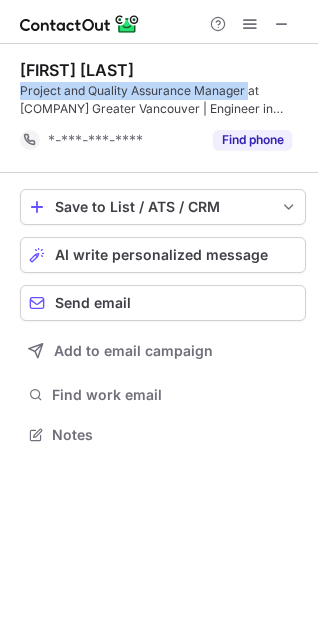 drag, startPoint x: 20, startPoint y: 95, endPoint x: 247, endPoint y: 91, distance: 227.03523 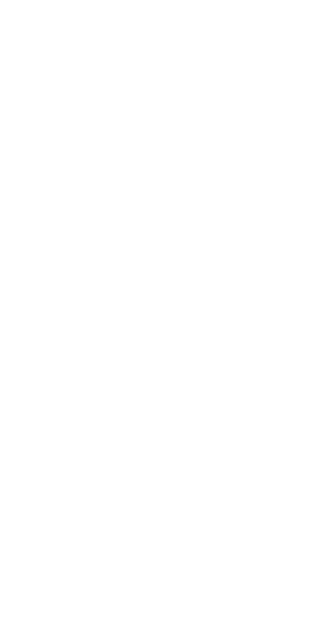 scroll, scrollTop: 0, scrollLeft: 0, axis: both 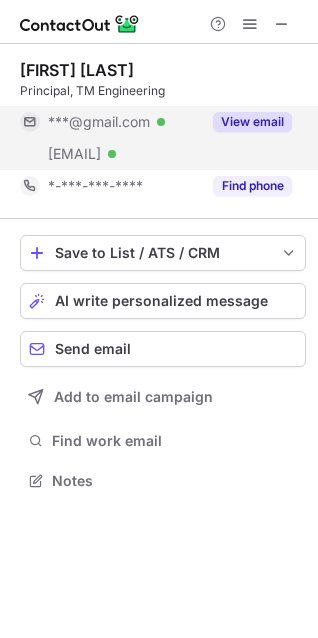 click on "View email" at bounding box center [252, 122] 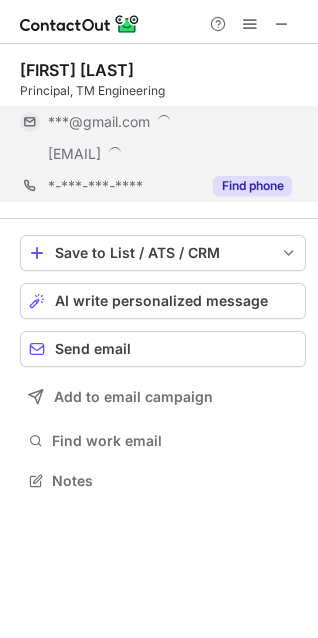 scroll, scrollTop: 9, scrollLeft: 9, axis: both 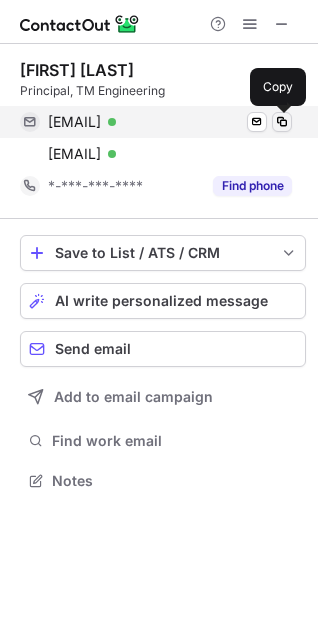 click at bounding box center [282, 122] 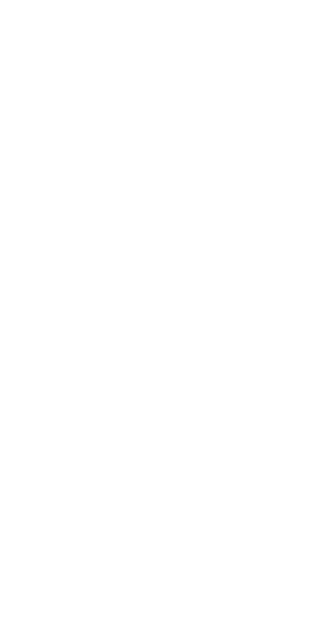 scroll, scrollTop: 0, scrollLeft: 0, axis: both 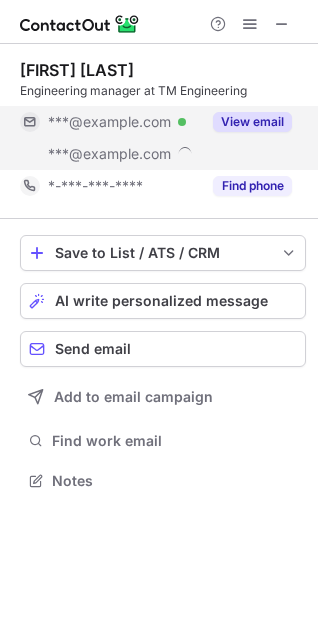 click on "View email" at bounding box center [252, 122] 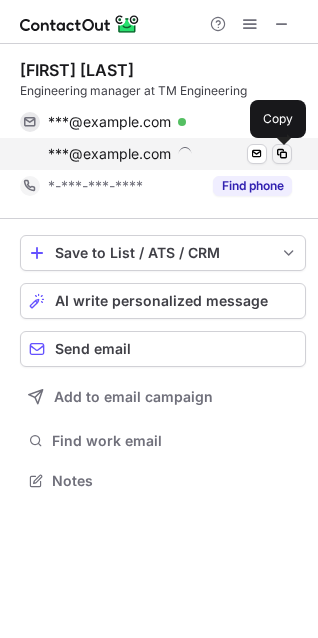 click at bounding box center [282, 154] 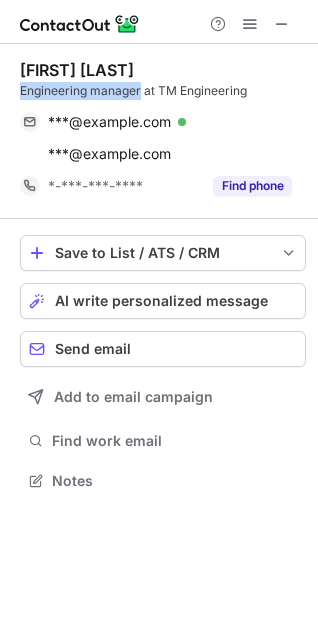 drag, startPoint x: 16, startPoint y: 91, endPoint x: 140, endPoint y: 93, distance: 124.01613 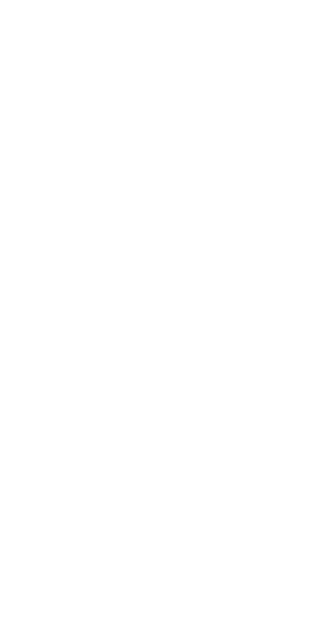 scroll, scrollTop: 0, scrollLeft: 0, axis: both 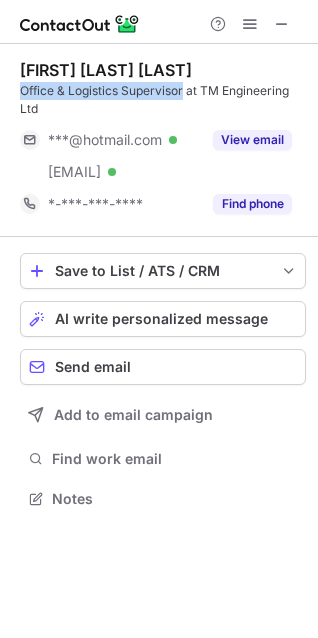 drag, startPoint x: 19, startPoint y: 87, endPoint x: 184, endPoint y: 87, distance: 165 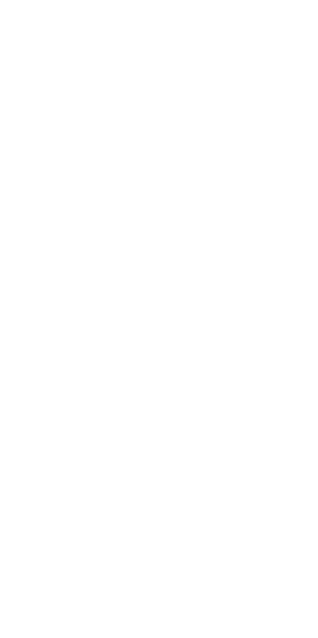scroll, scrollTop: 0, scrollLeft: 0, axis: both 